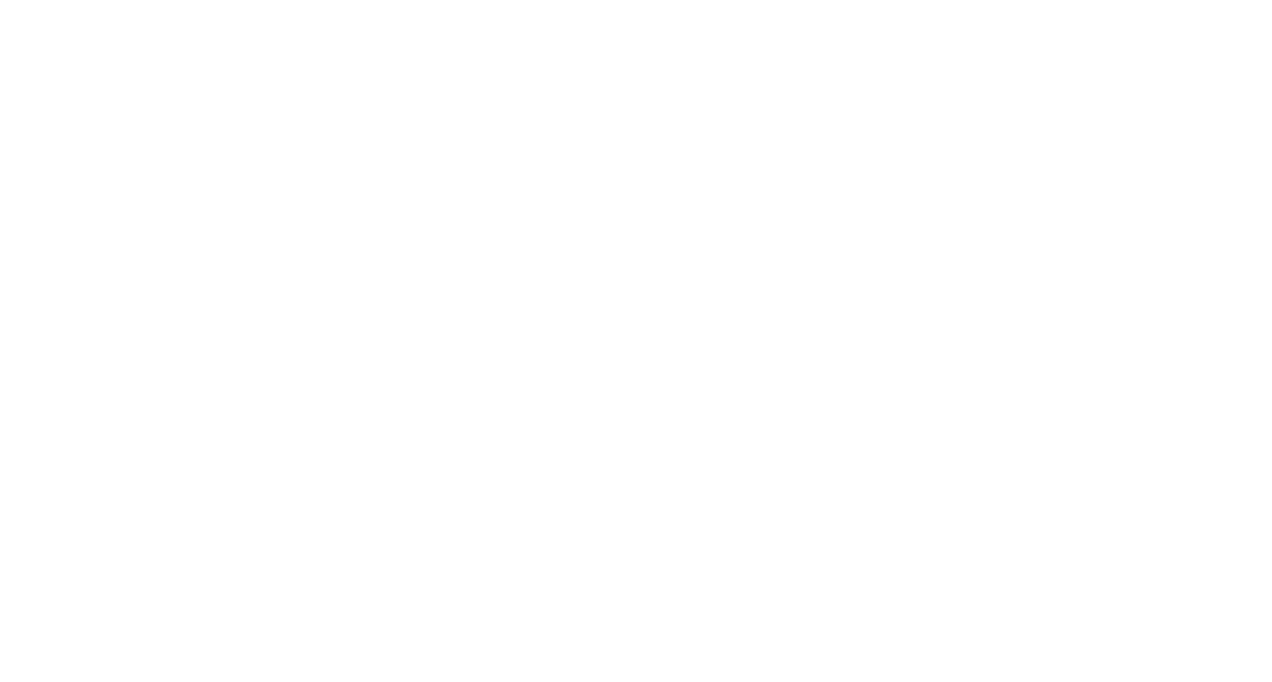 scroll, scrollTop: 0, scrollLeft: 0, axis: both 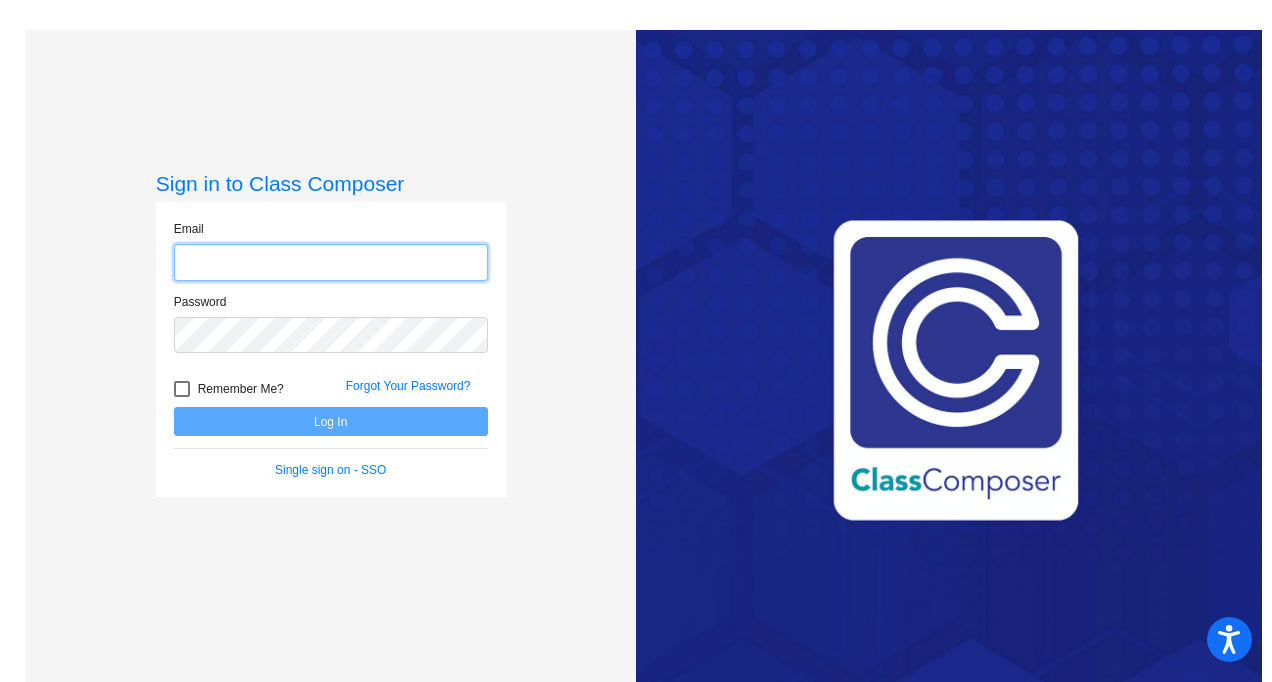 type on "[EMAIL_ADDRESS][DOMAIN_NAME]" 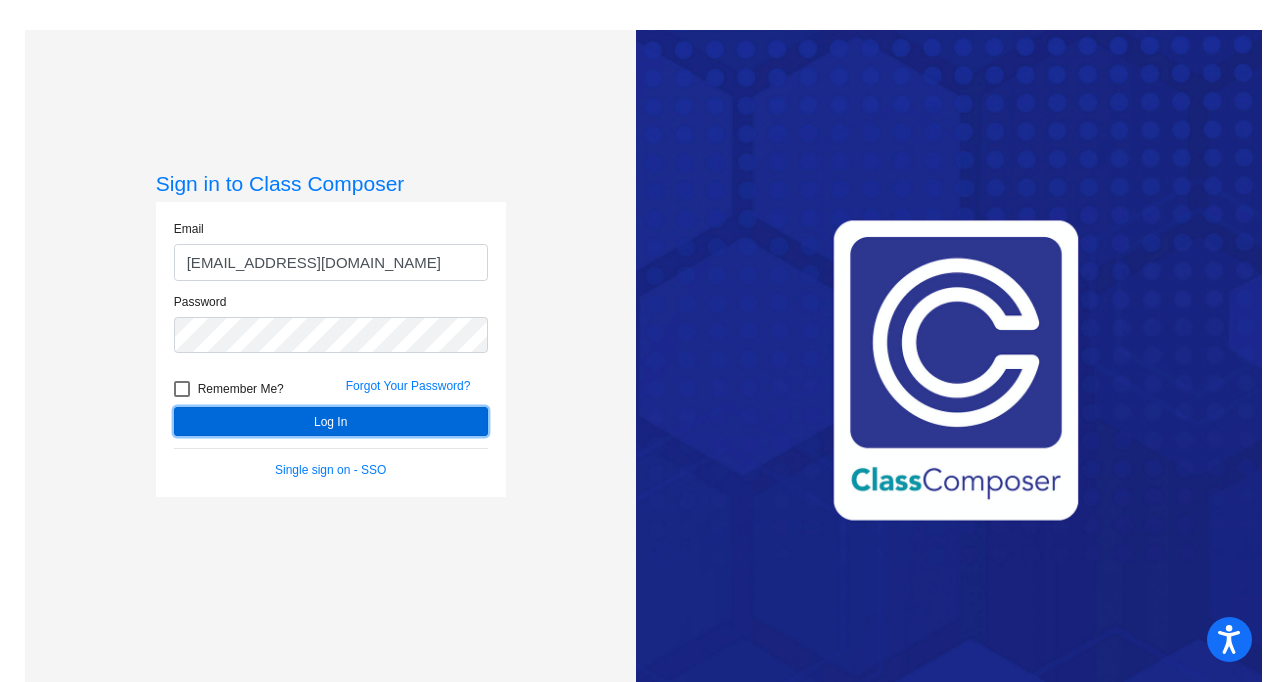 click on "Log In" 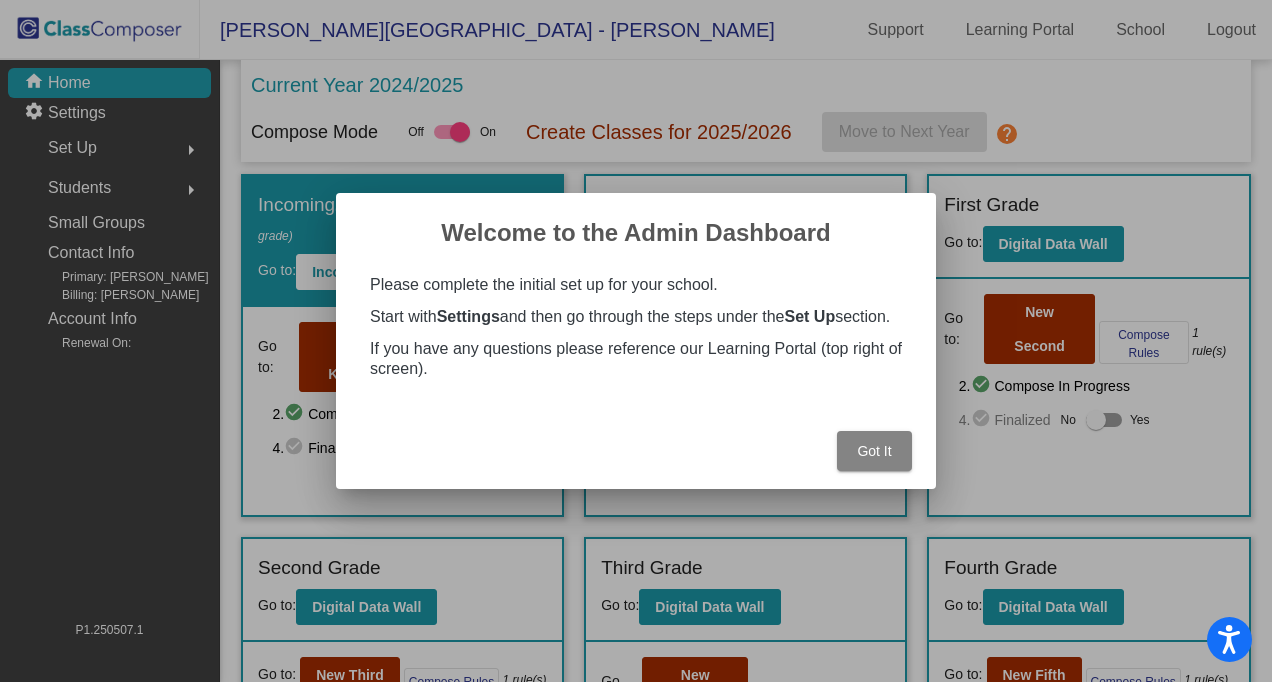click on "Got It" at bounding box center [874, 451] 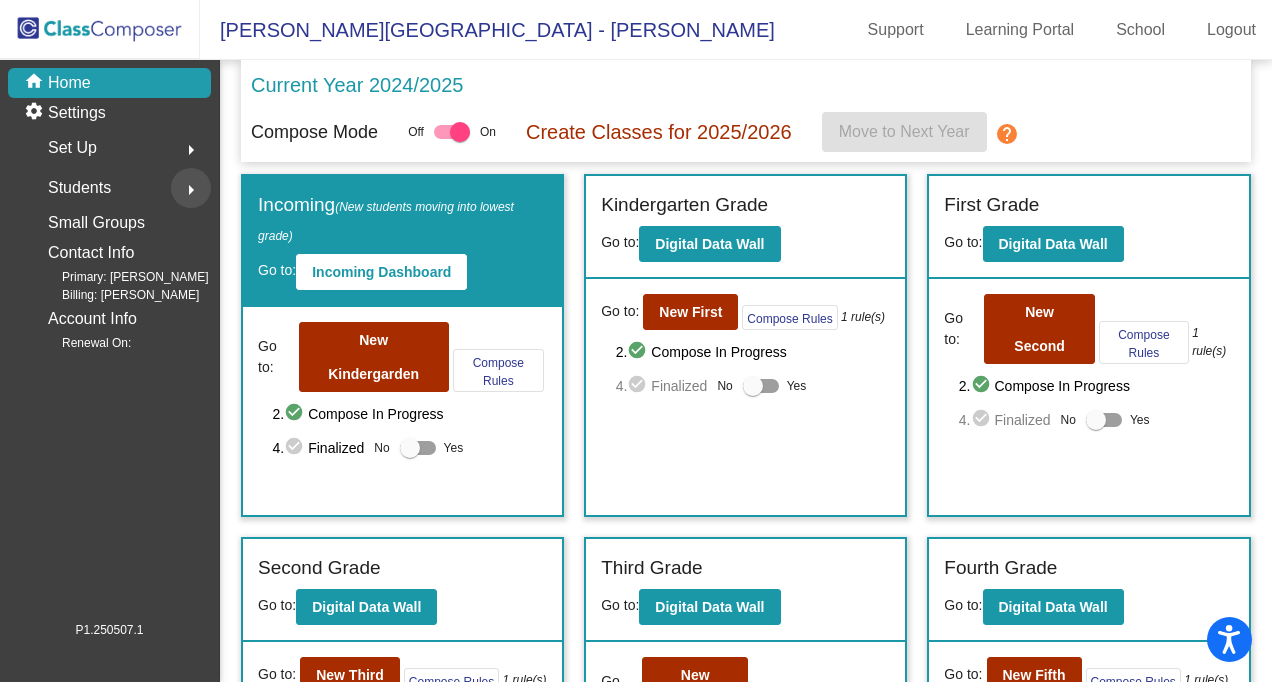 click on "arrow_right" 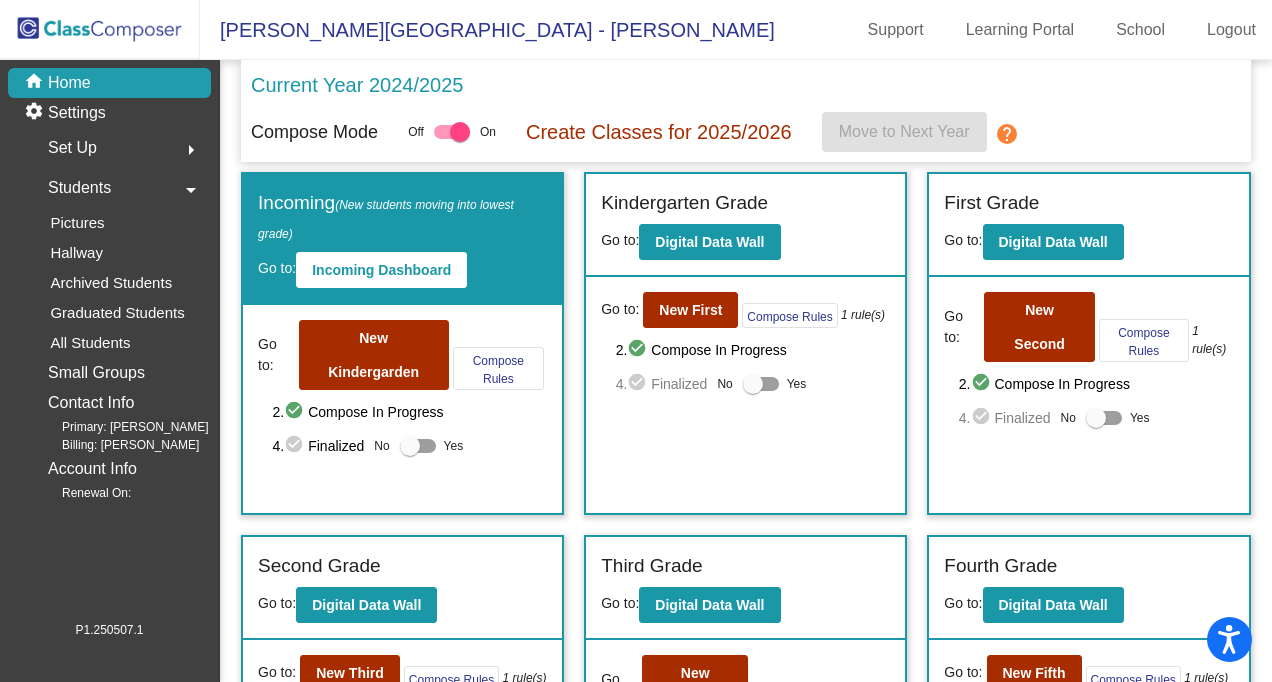 scroll, scrollTop: 0, scrollLeft: 0, axis: both 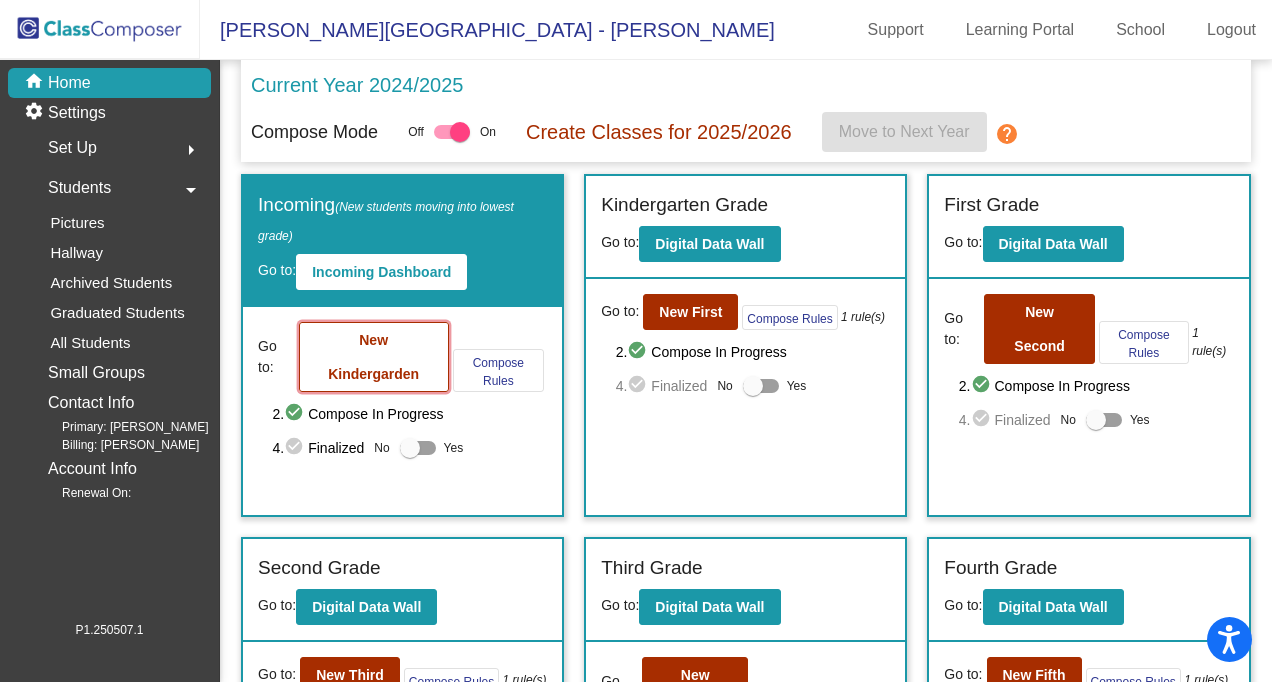 click on "New Kindergarden" 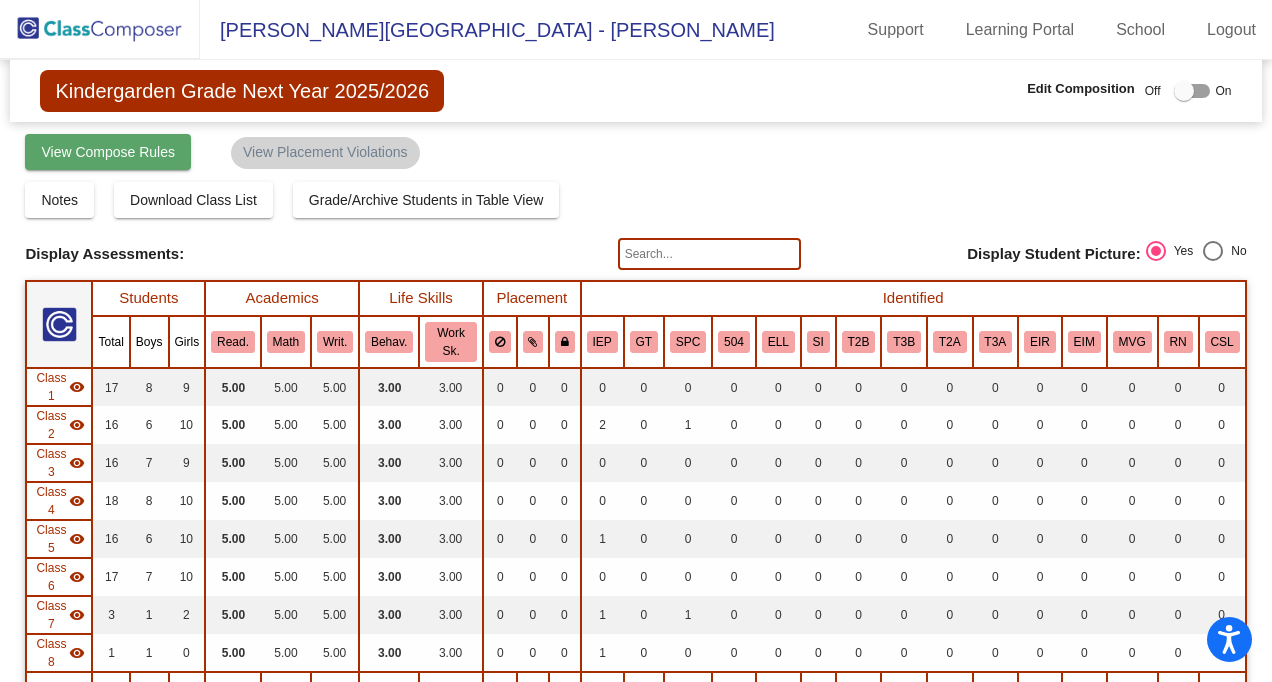scroll, scrollTop: 0, scrollLeft: 0, axis: both 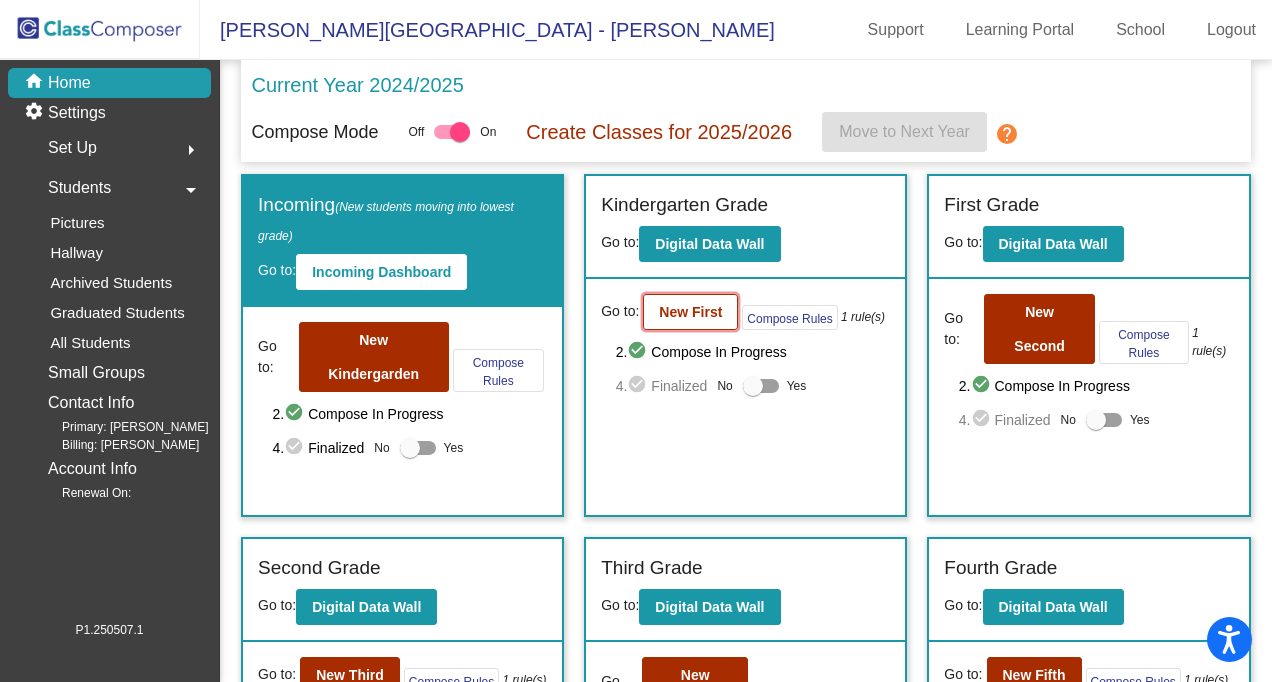 click on "New First" 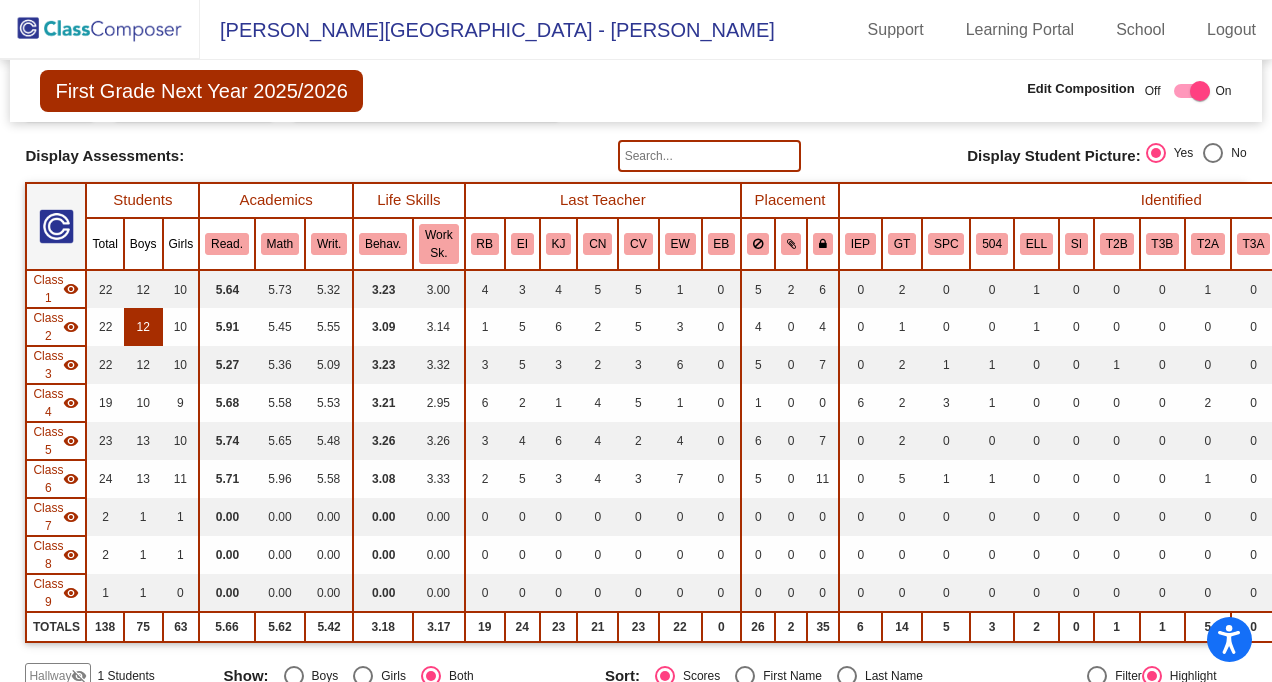 scroll, scrollTop: 0, scrollLeft: 0, axis: both 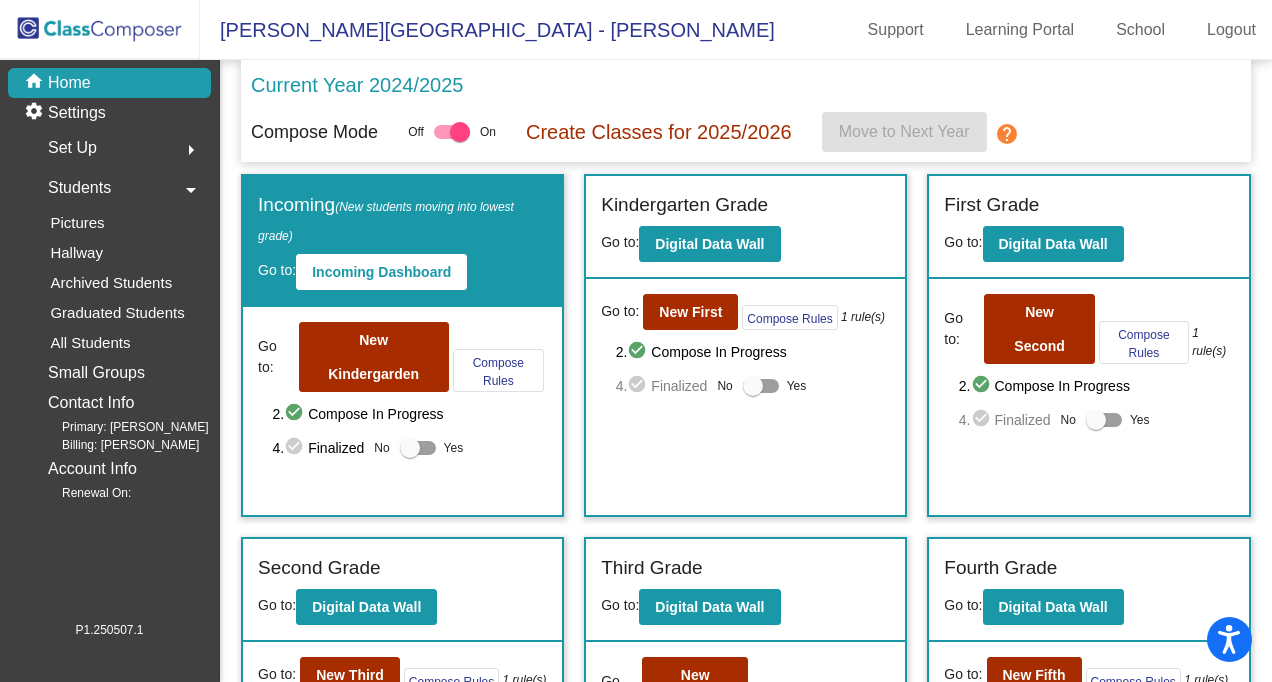 click on "arrow_drop_down" 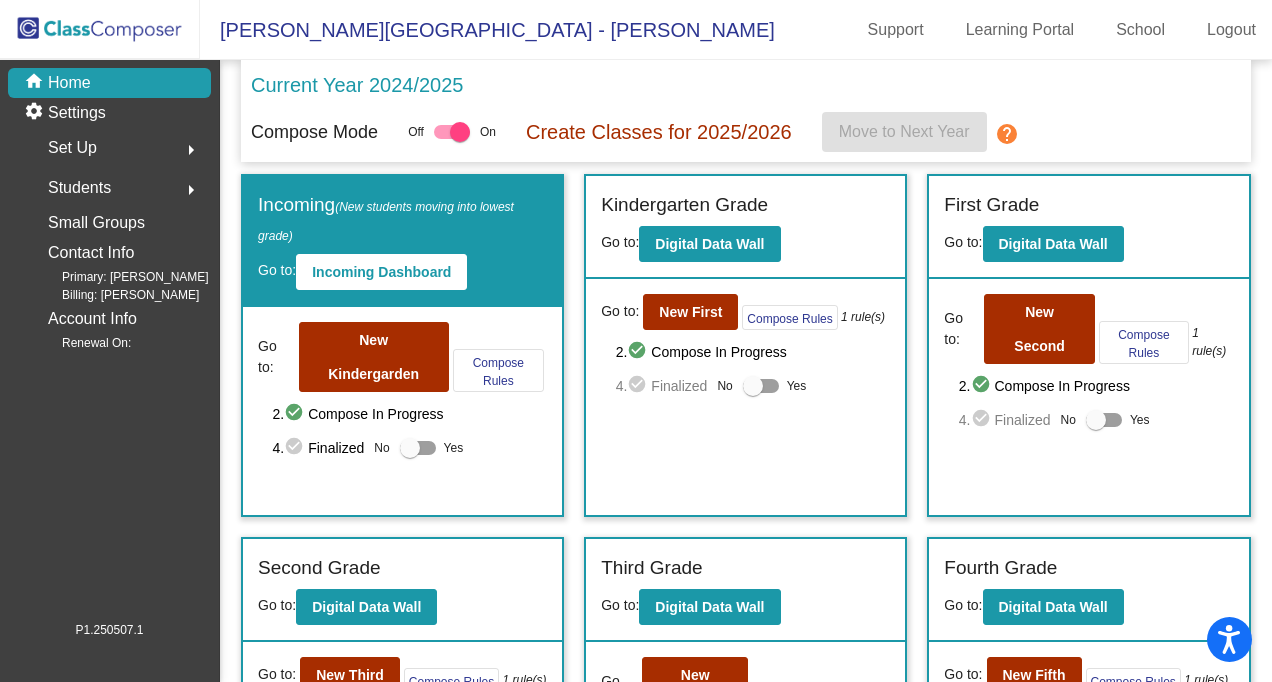 click on "arrow_right" 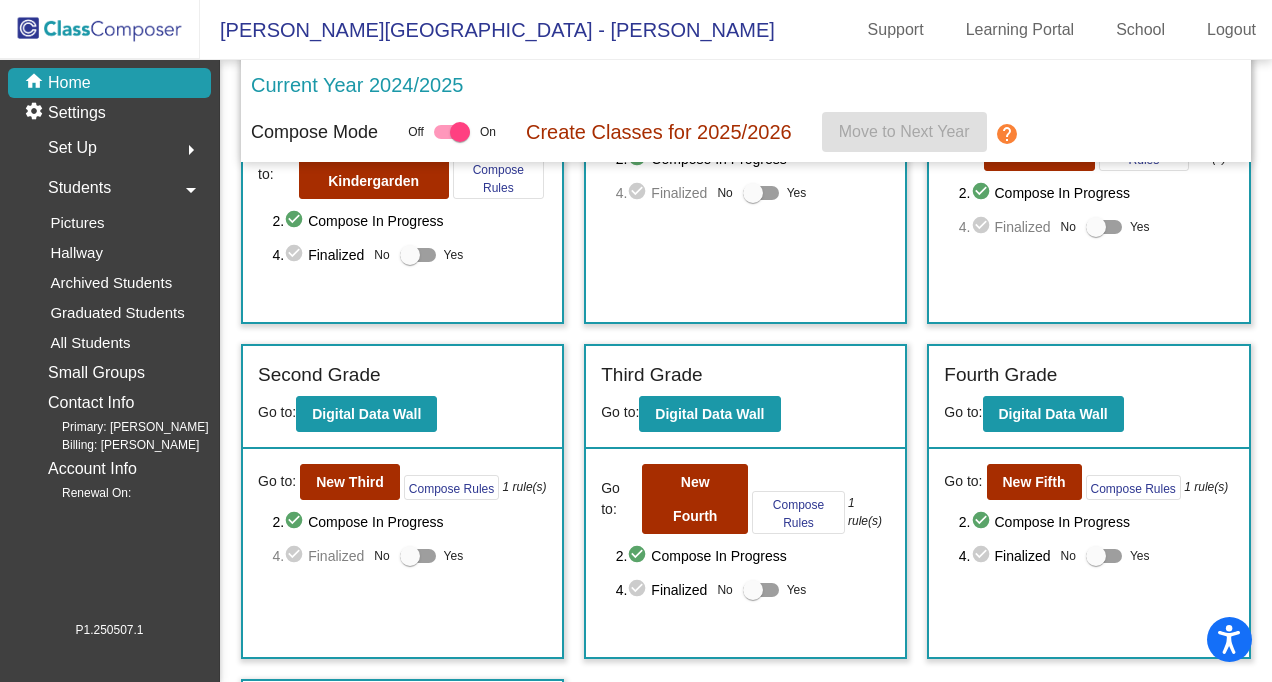 scroll, scrollTop: 293, scrollLeft: 0, axis: vertical 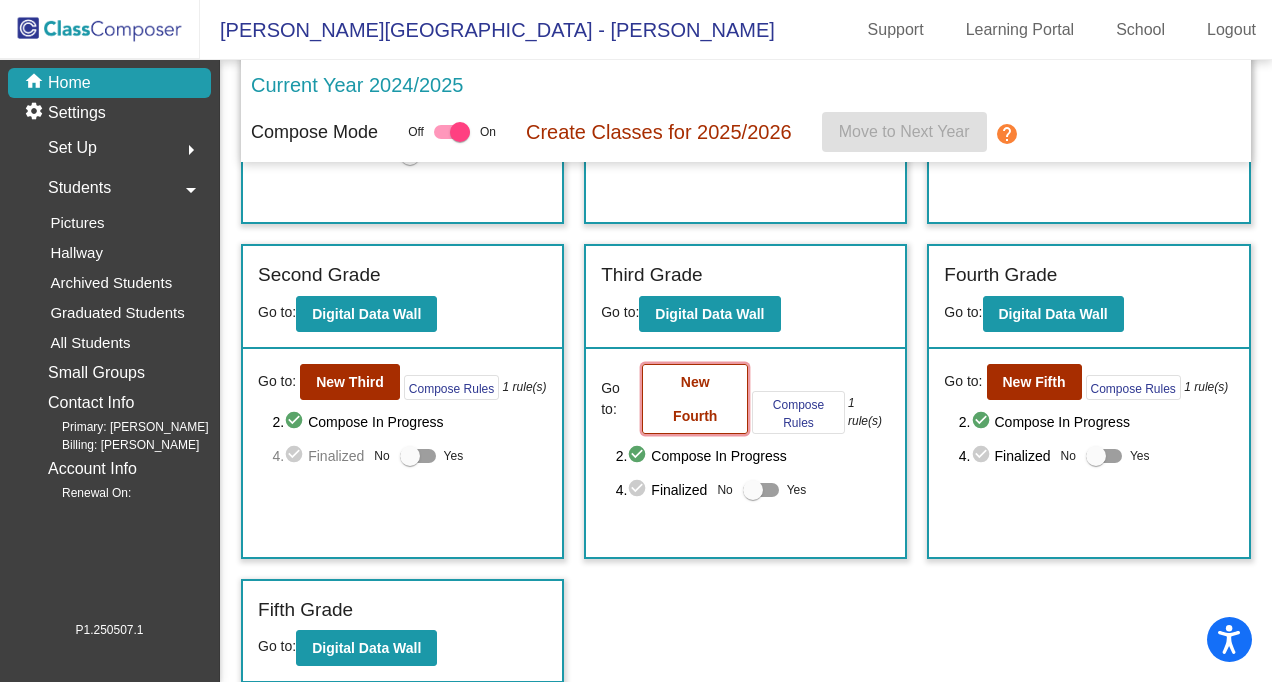 click on "New Fourth" 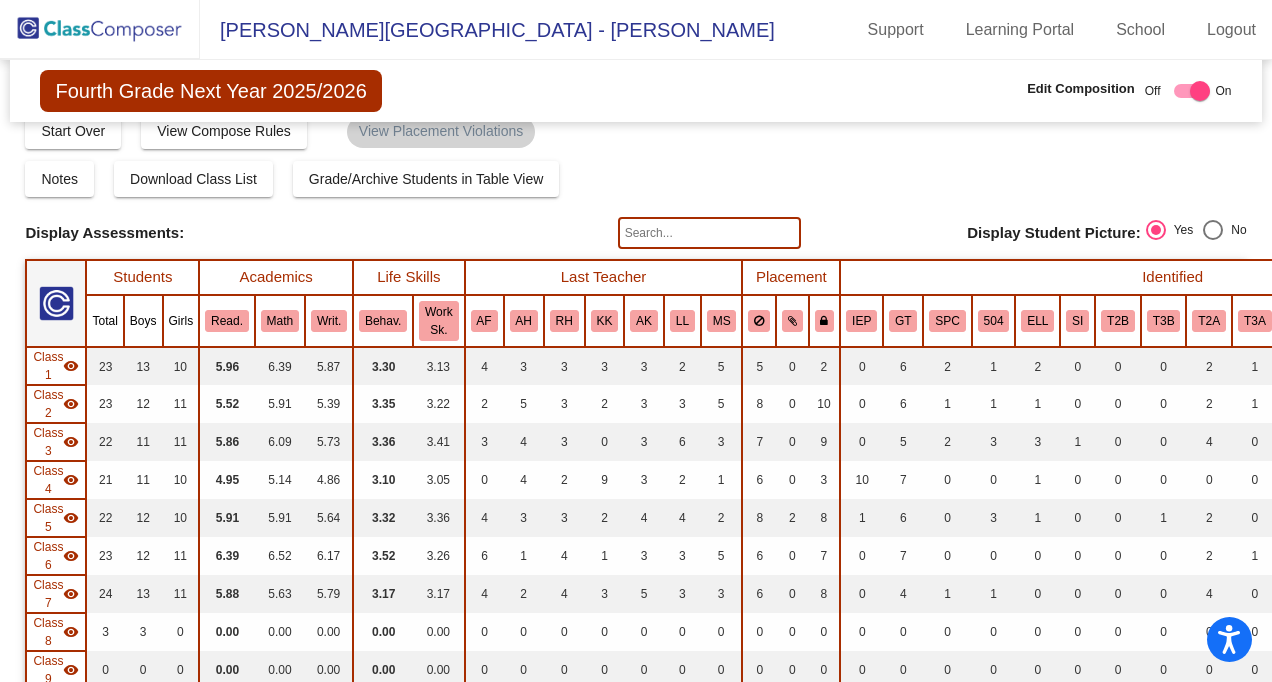 scroll, scrollTop: 0, scrollLeft: 0, axis: both 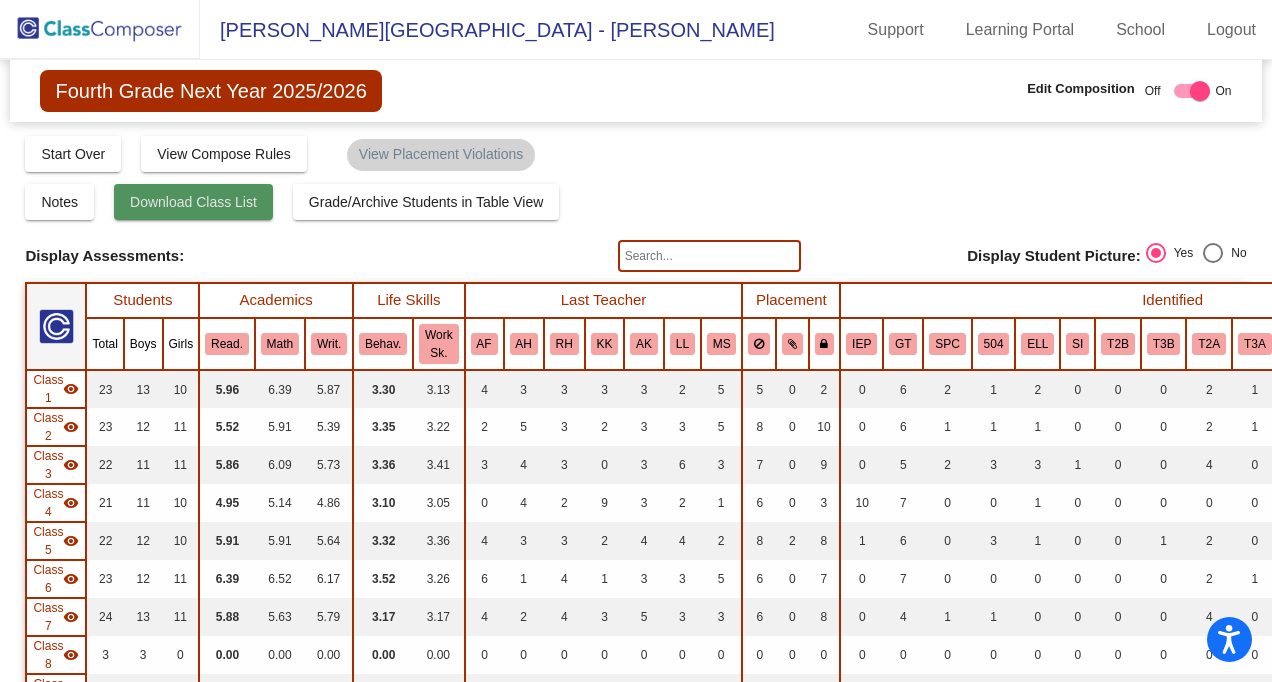 click on "Download Class List" 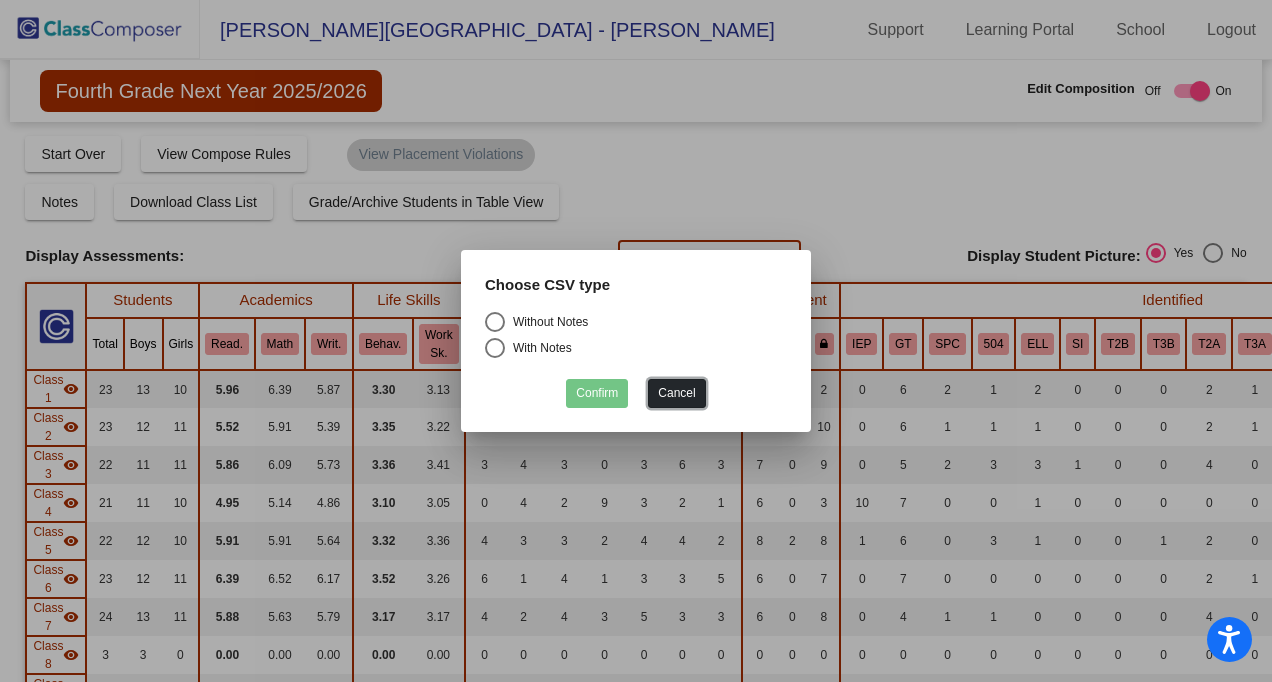 click on "Cancel" at bounding box center (676, 393) 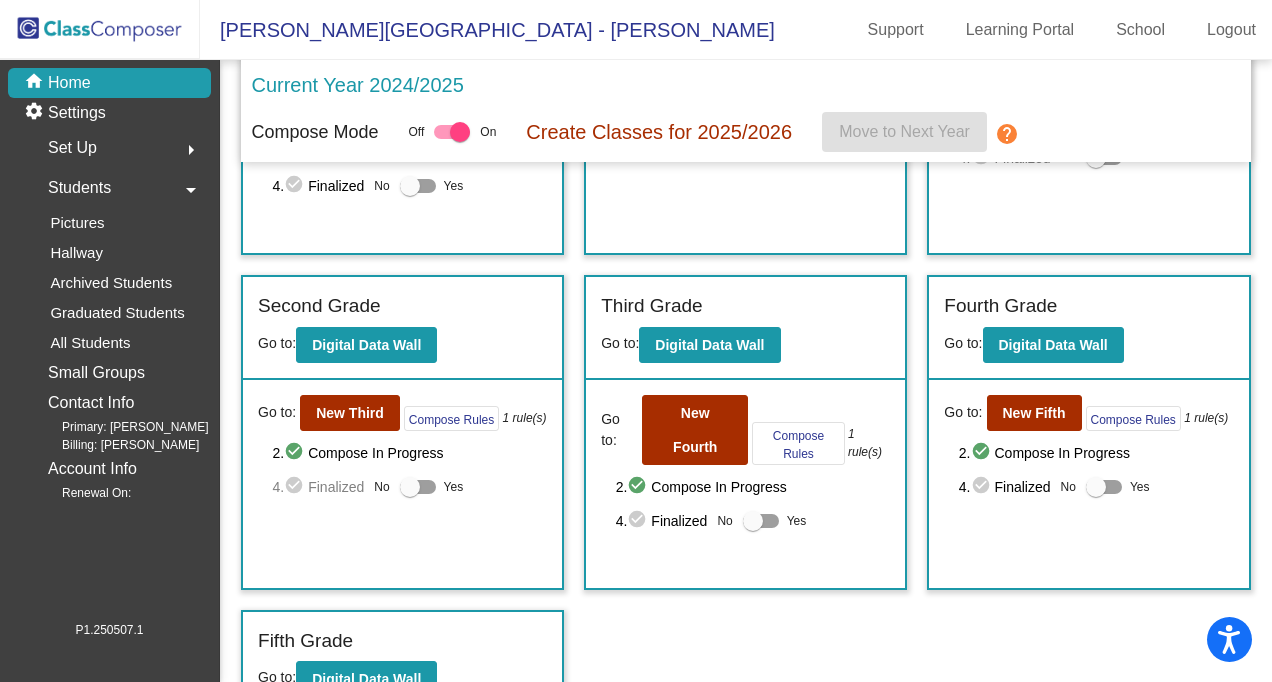 scroll, scrollTop: 293, scrollLeft: 0, axis: vertical 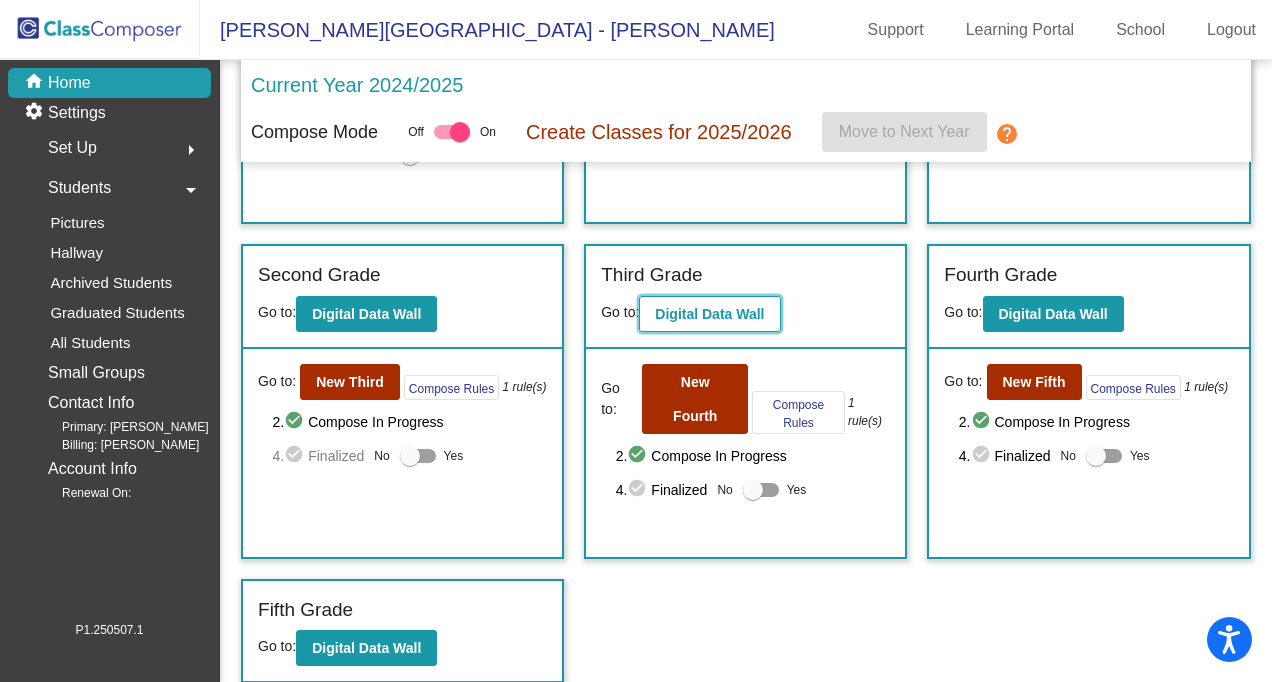 click on "Digital Data Wall" 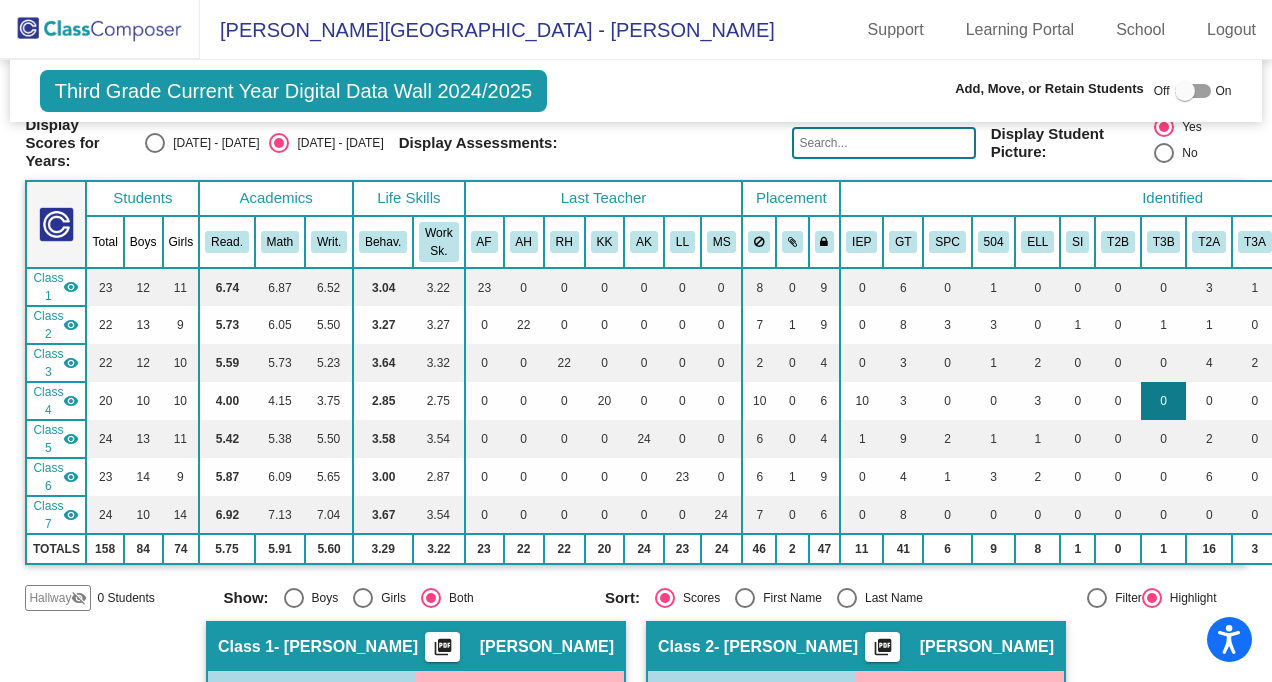 scroll, scrollTop: 0, scrollLeft: 0, axis: both 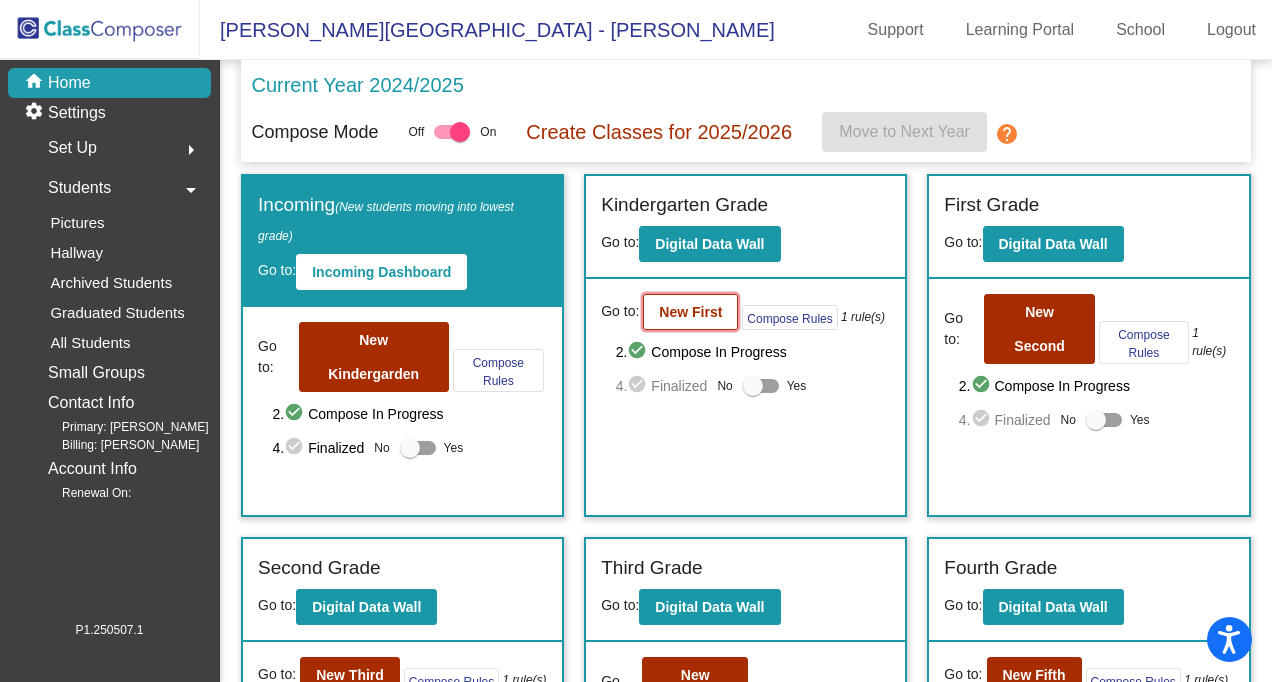 click on "New First" 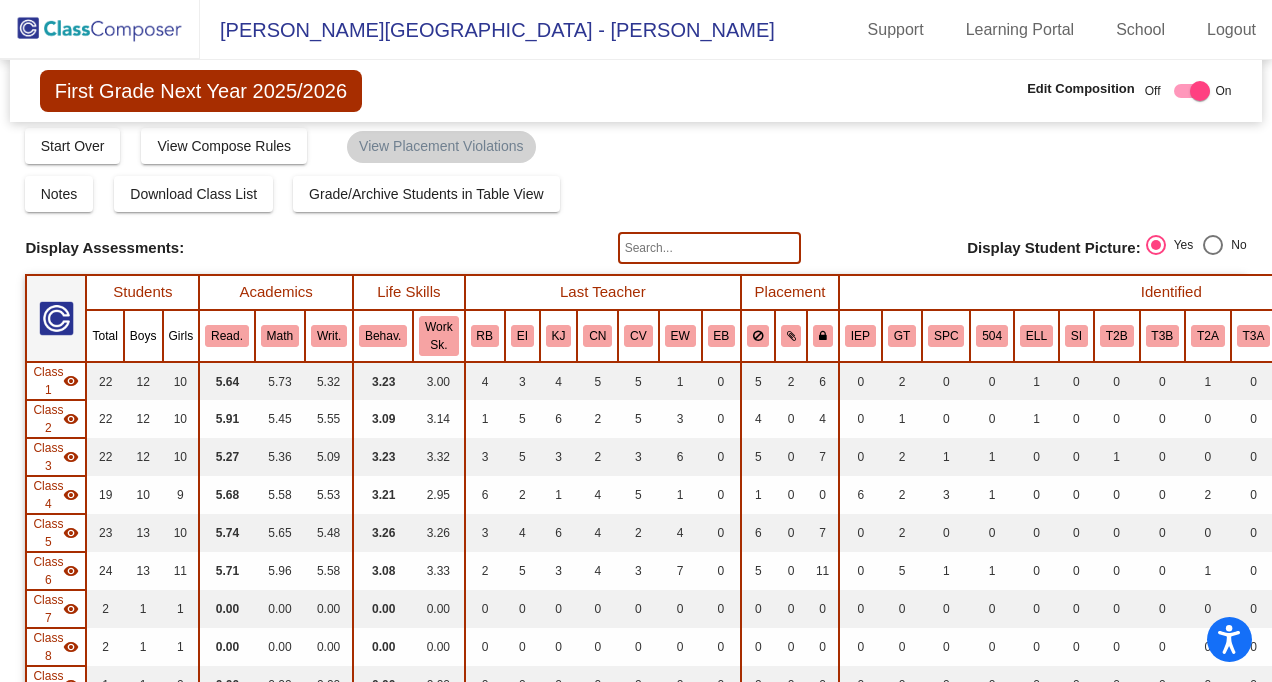 scroll, scrollTop: 0, scrollLeft: 0, axis: both 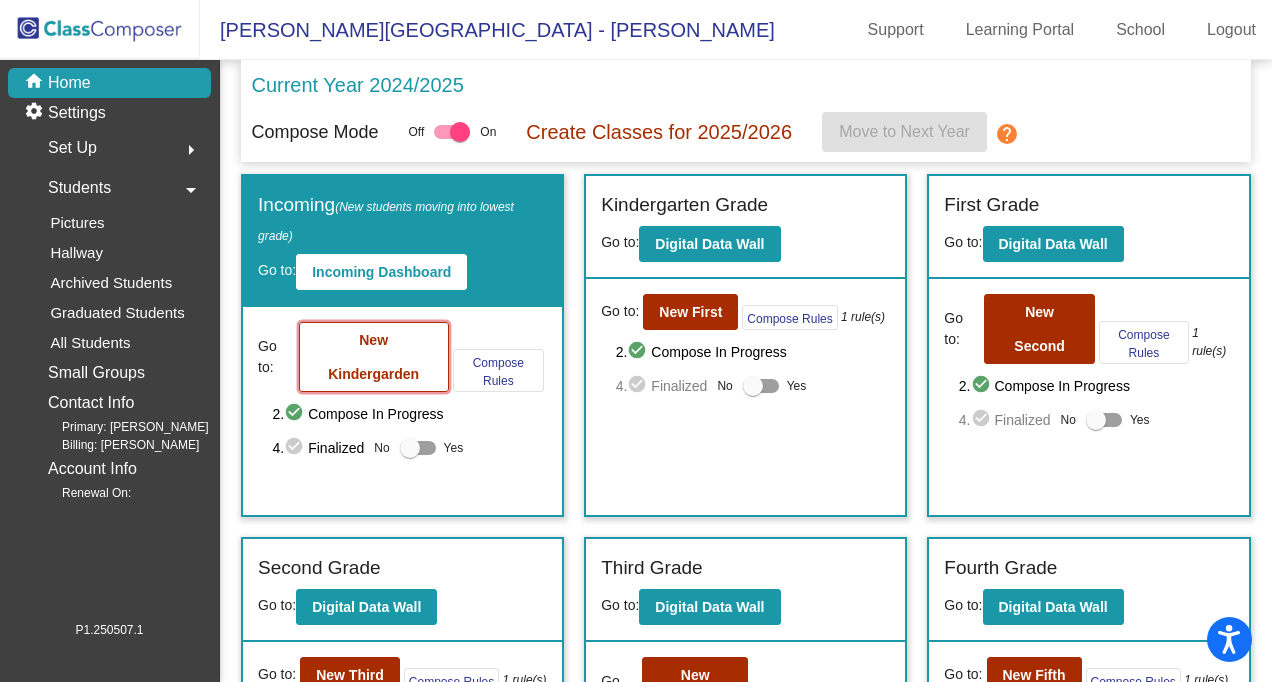click on "New Kindergarden" 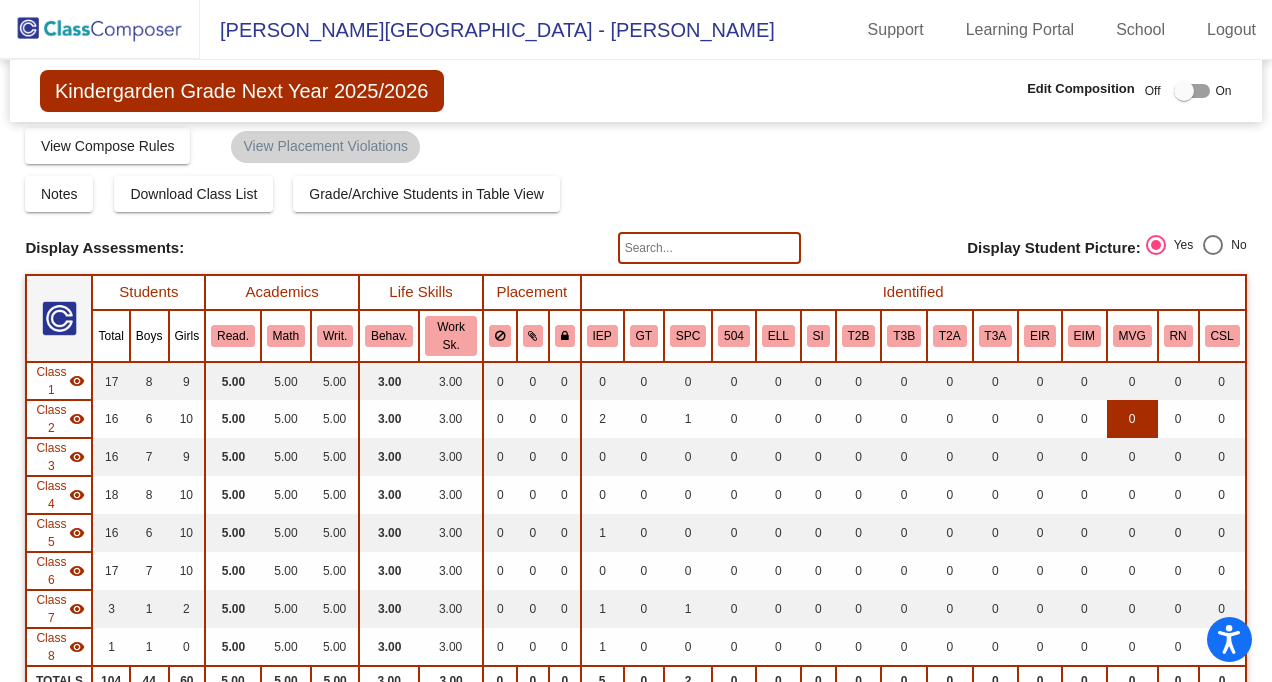 scroll, scrollTop: 0, scrollLeft: 0, axis: both 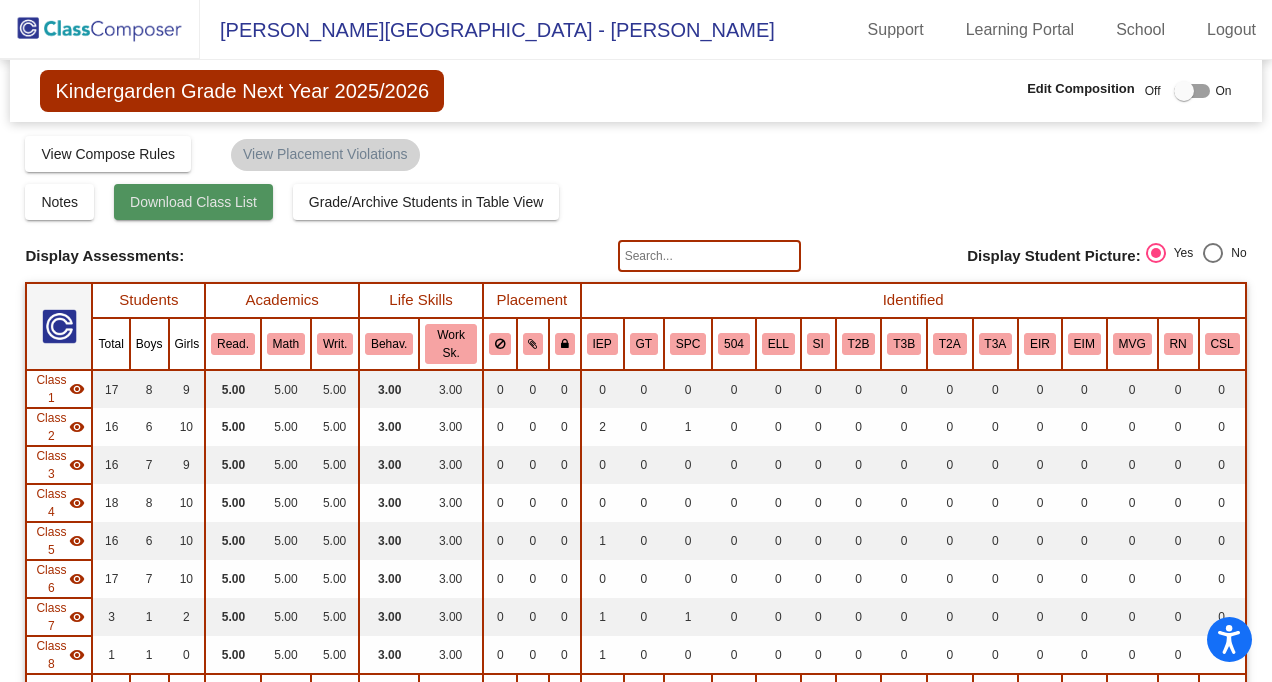 click on "Download Class List" 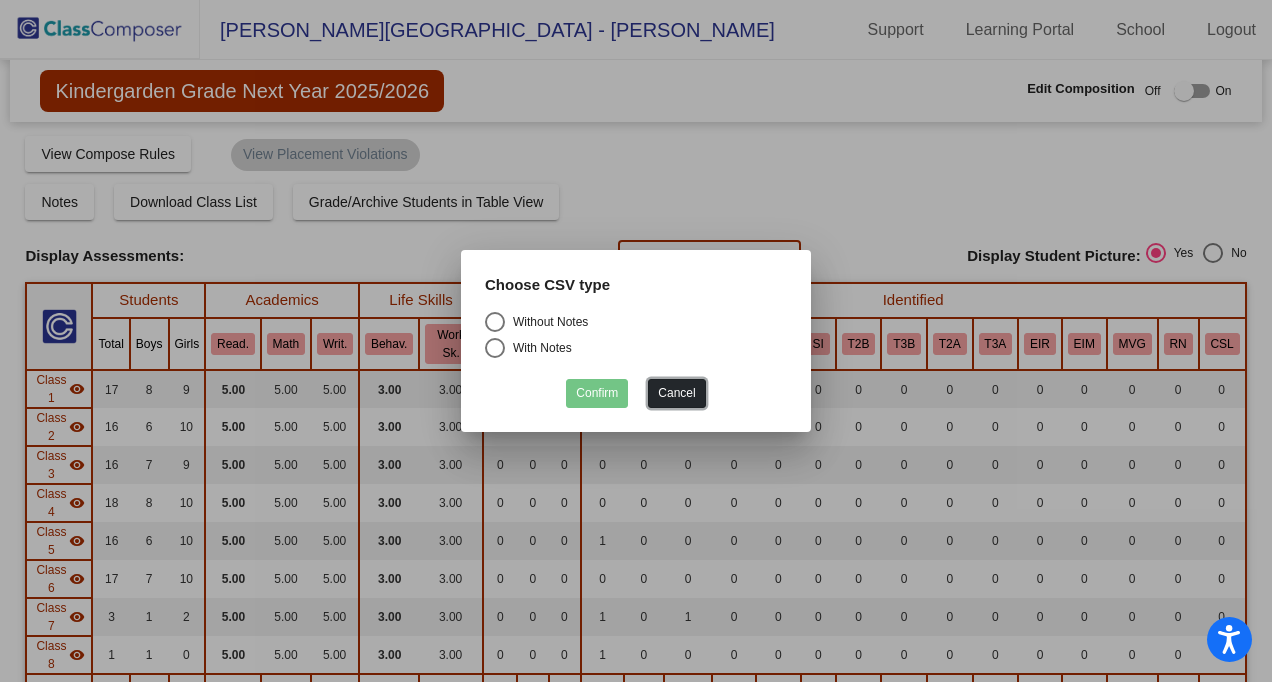 click on "Cancel" at bounding box center [676, 393] 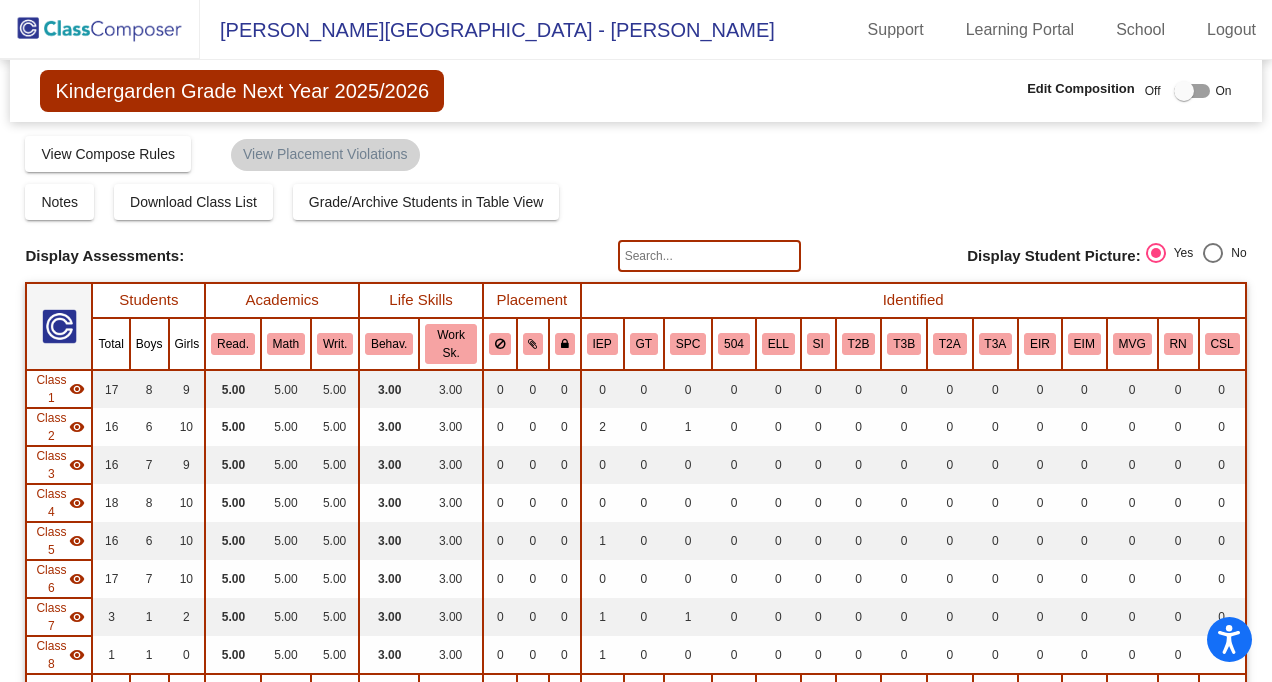 click on "Compose   Start Over   Submit Classes  Compose has been submitted  Check for Incomplete Scores  View Compose Rules   View Placement Violations" 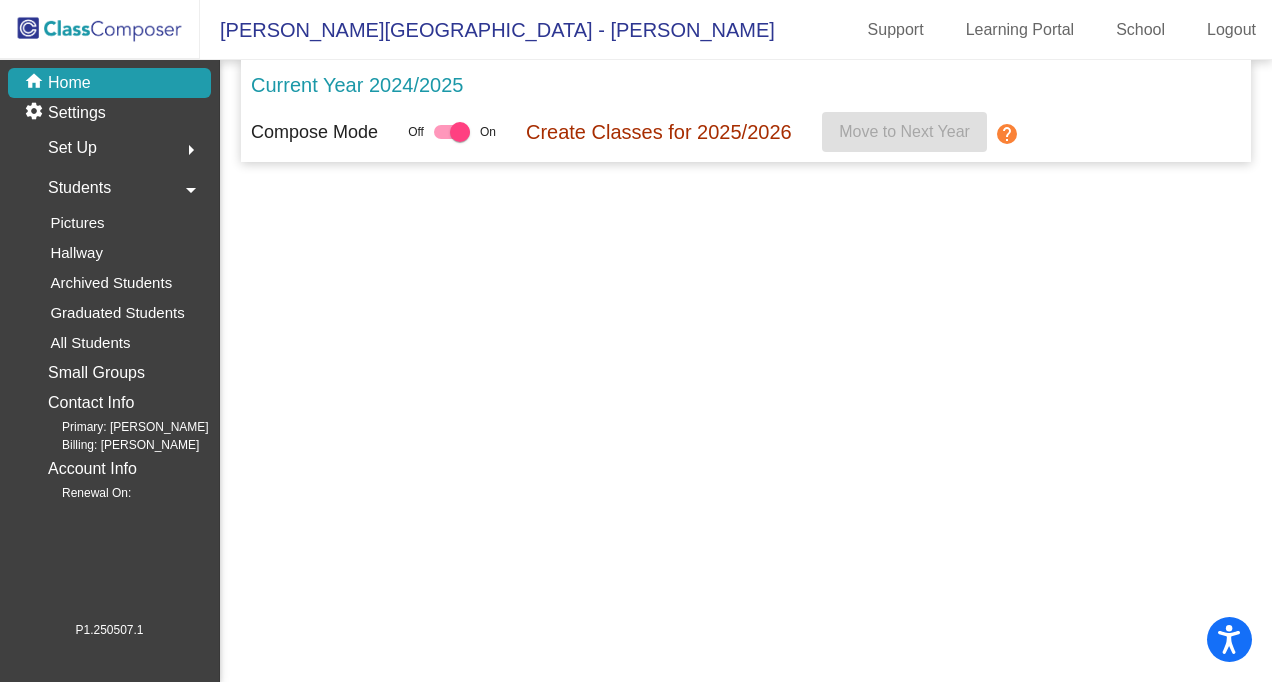 click on "Students" 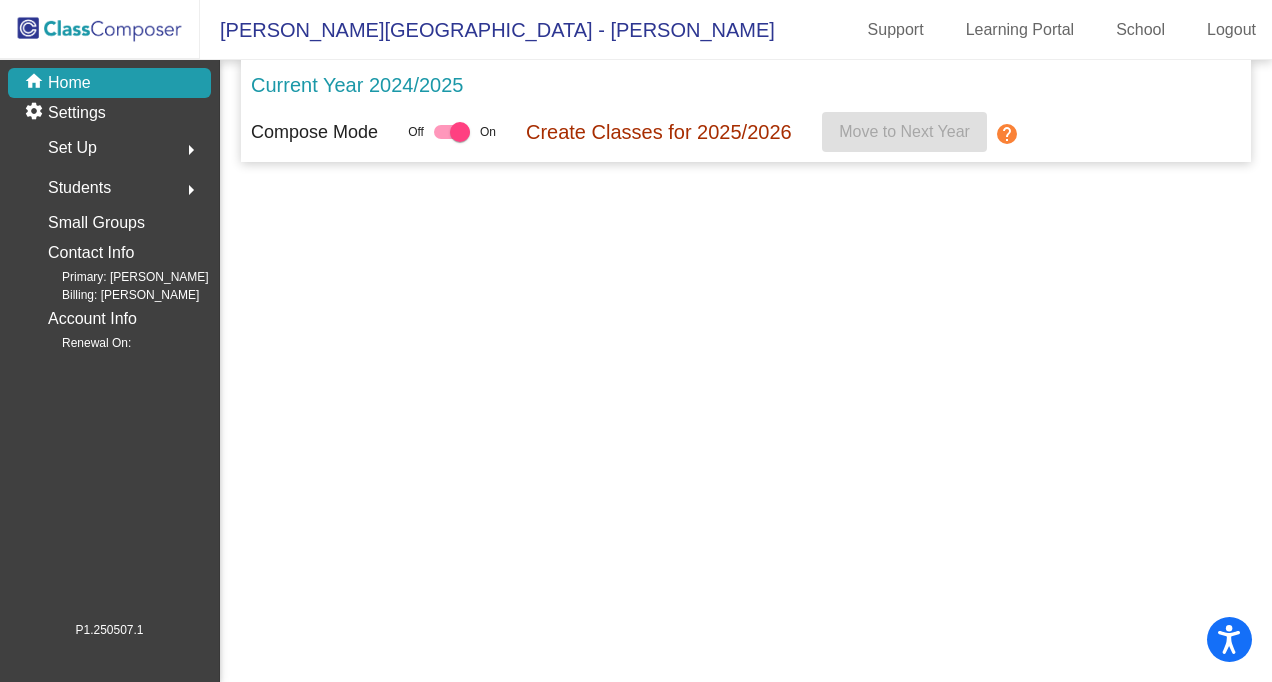 click on "Students" 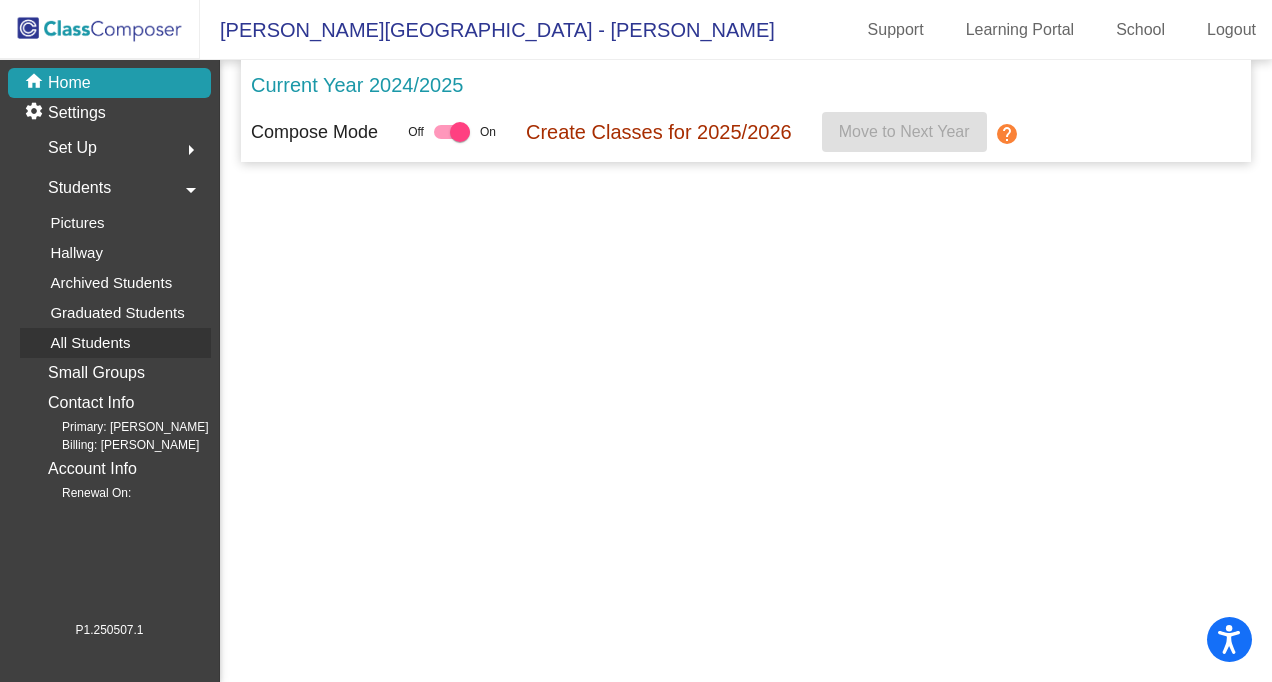 click on "All Students" 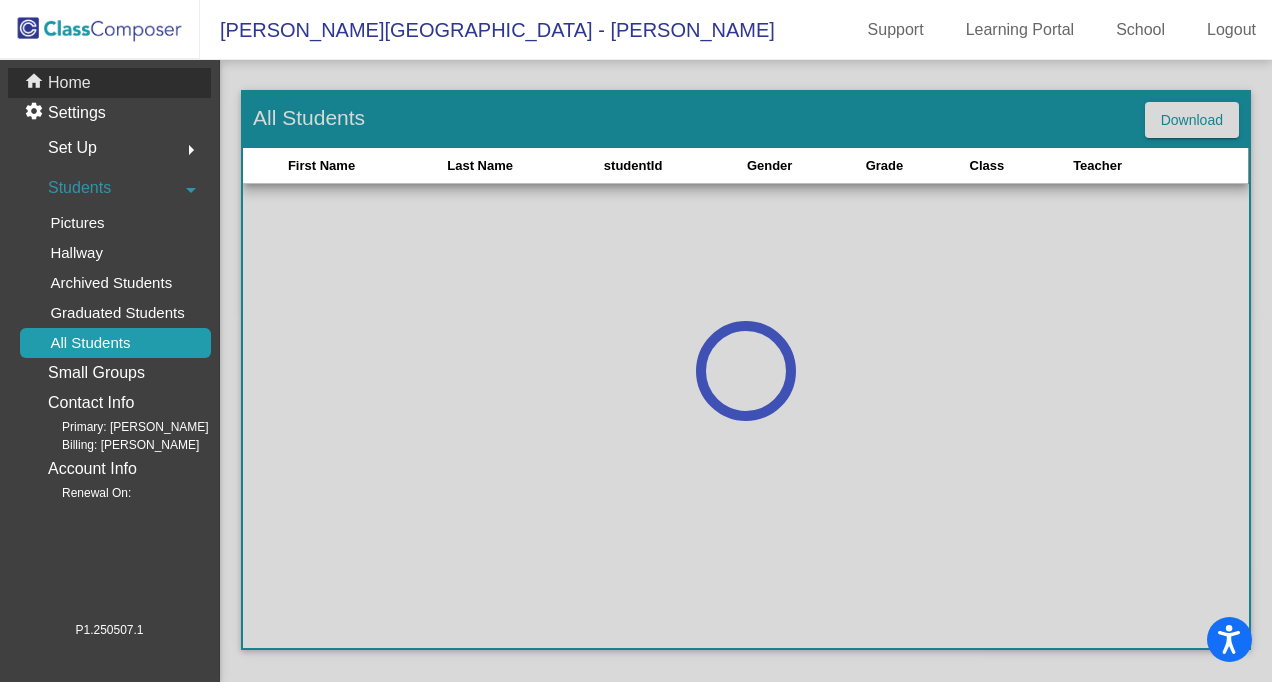 click on "Home" 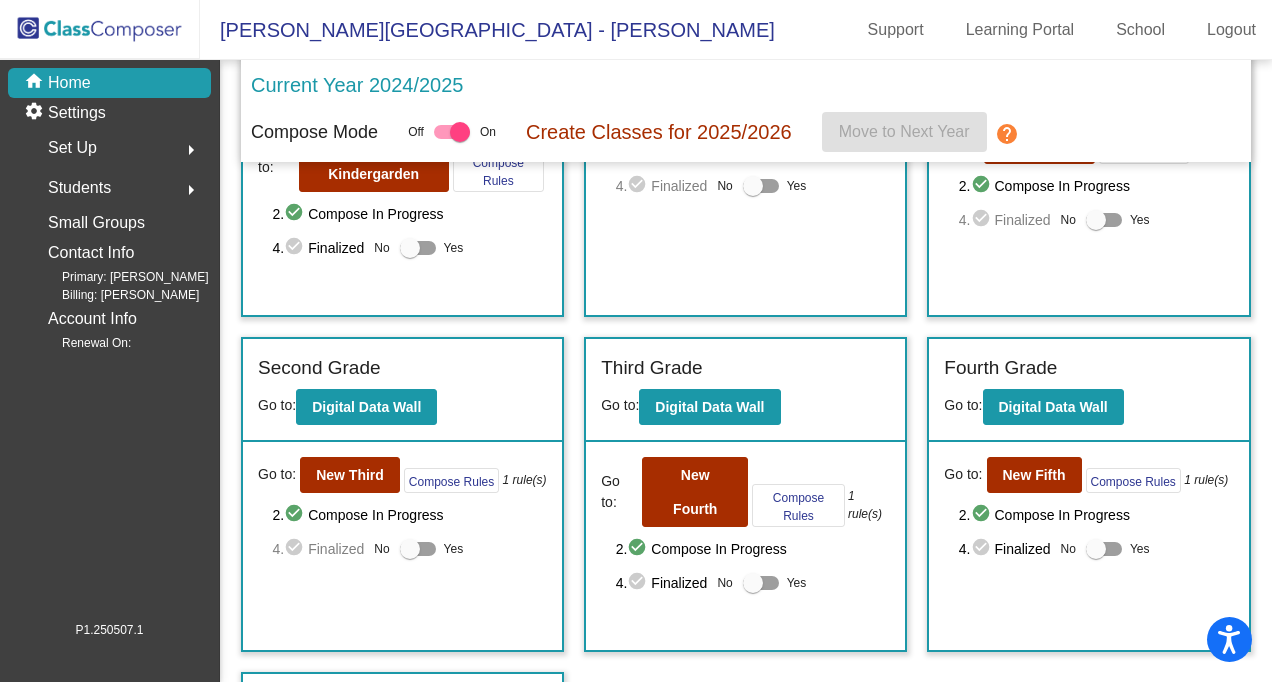 scroll, scrollTop: 293, scrollLeft: 0, axis: vertical 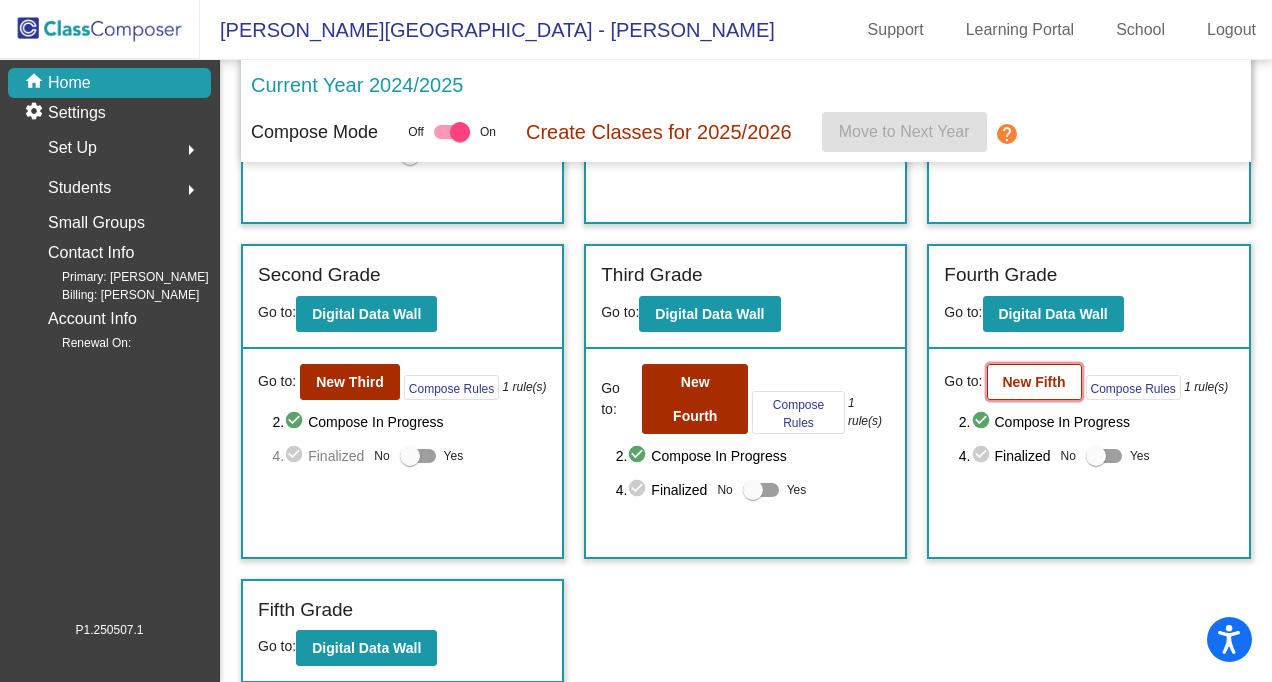 click on "New Fifth" 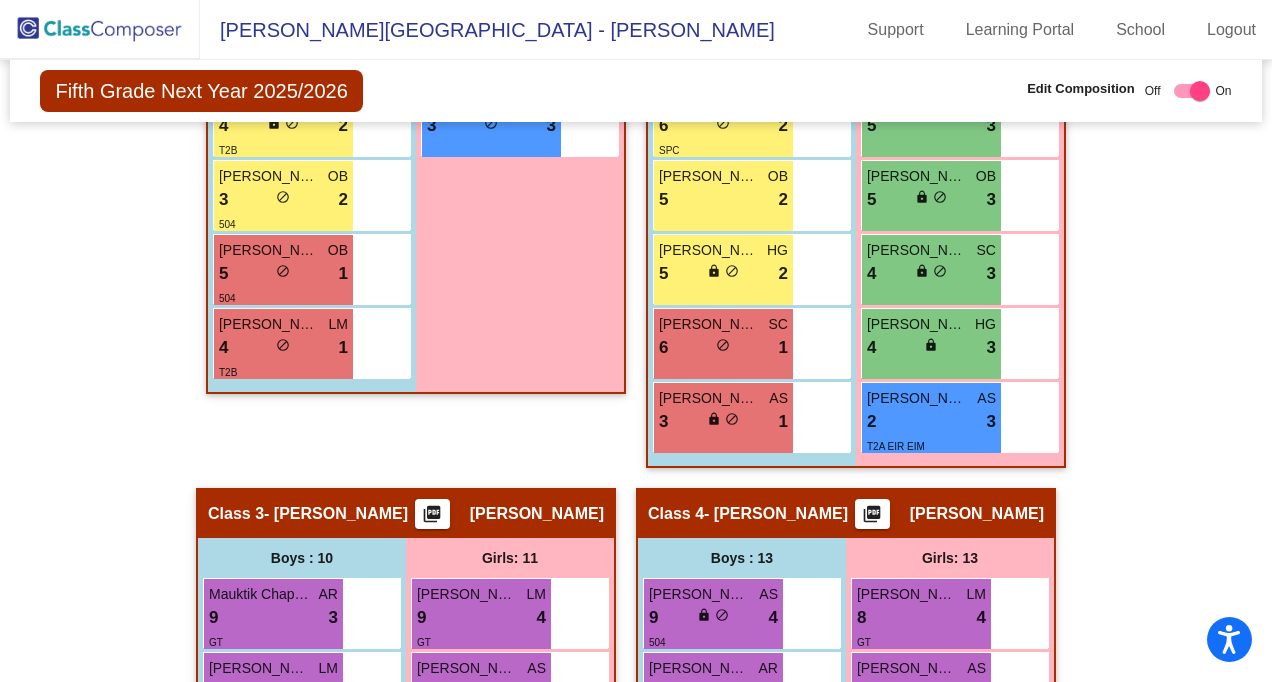 scroll, scrollTop: 1400, scrollLeft: 0, axis: vertical 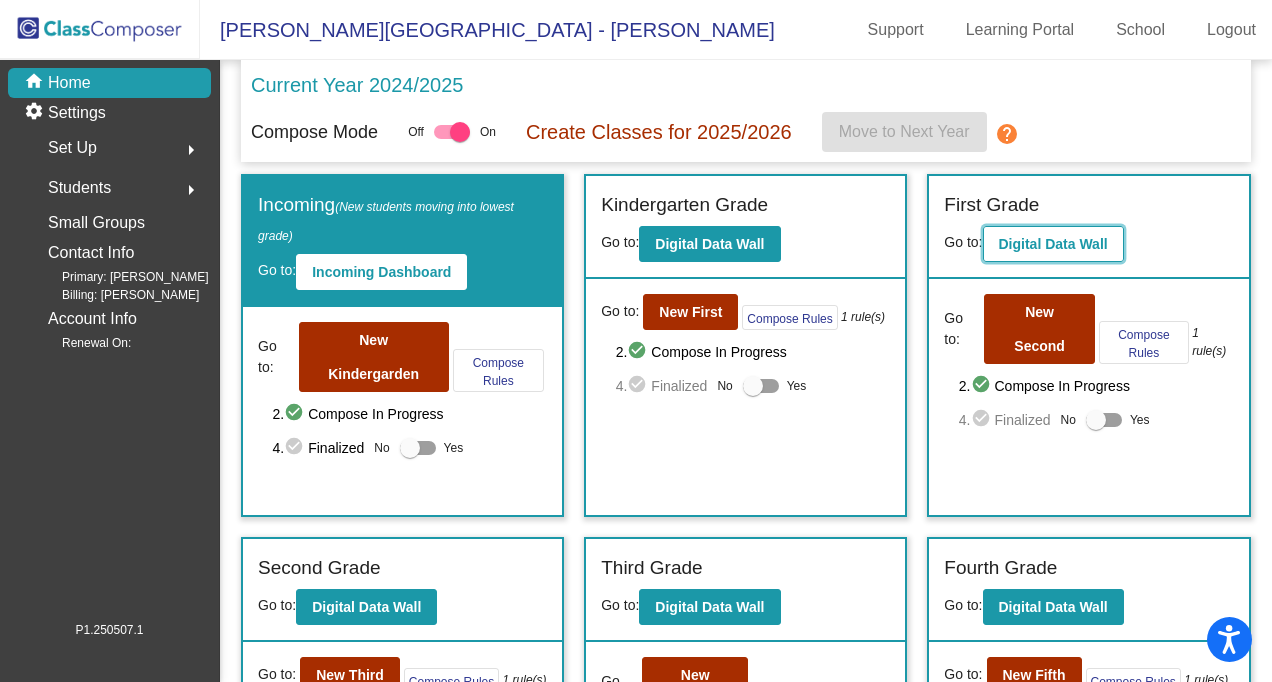 click on "Digital Data Wall" 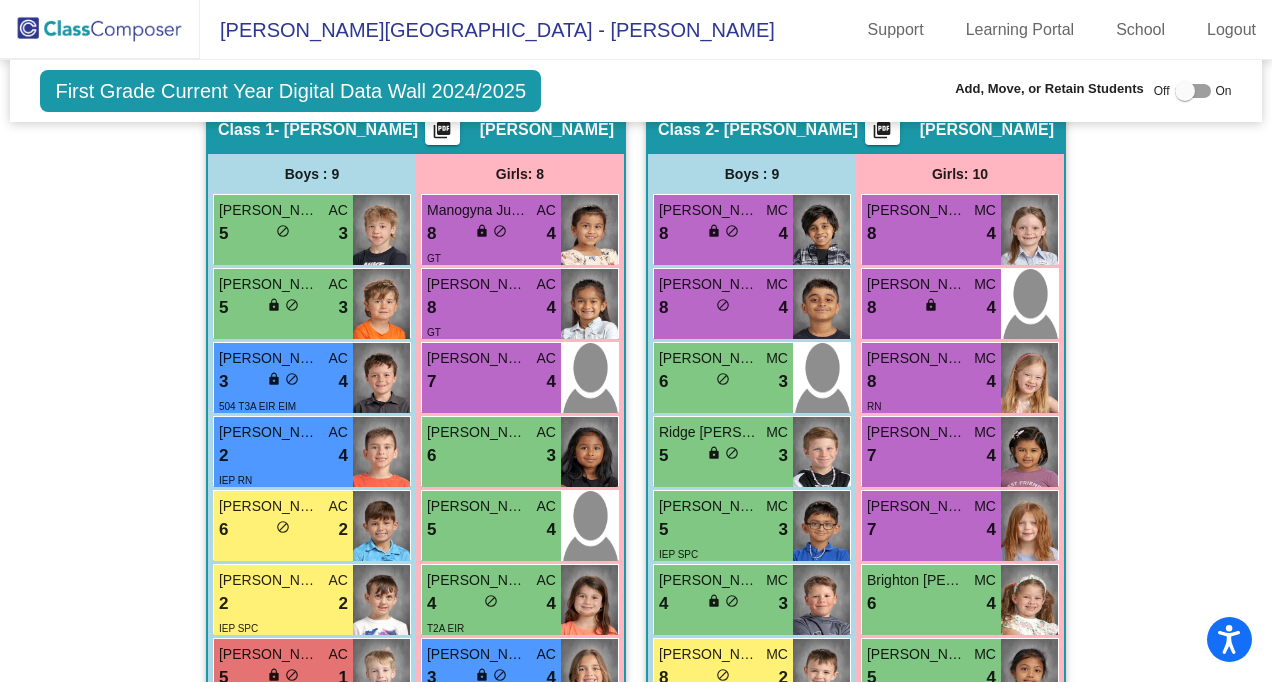 scroll, scrollTop: 500, scrollLeft: 0, axis: vertical 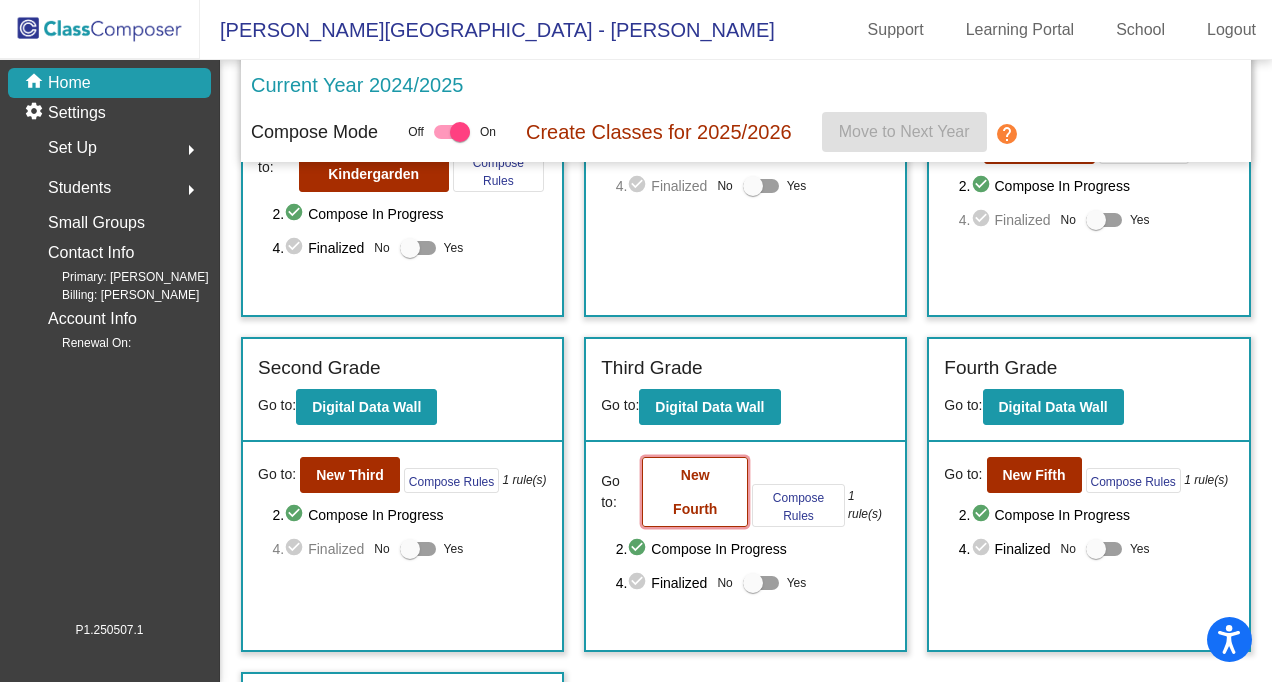 click on "New Fourth" 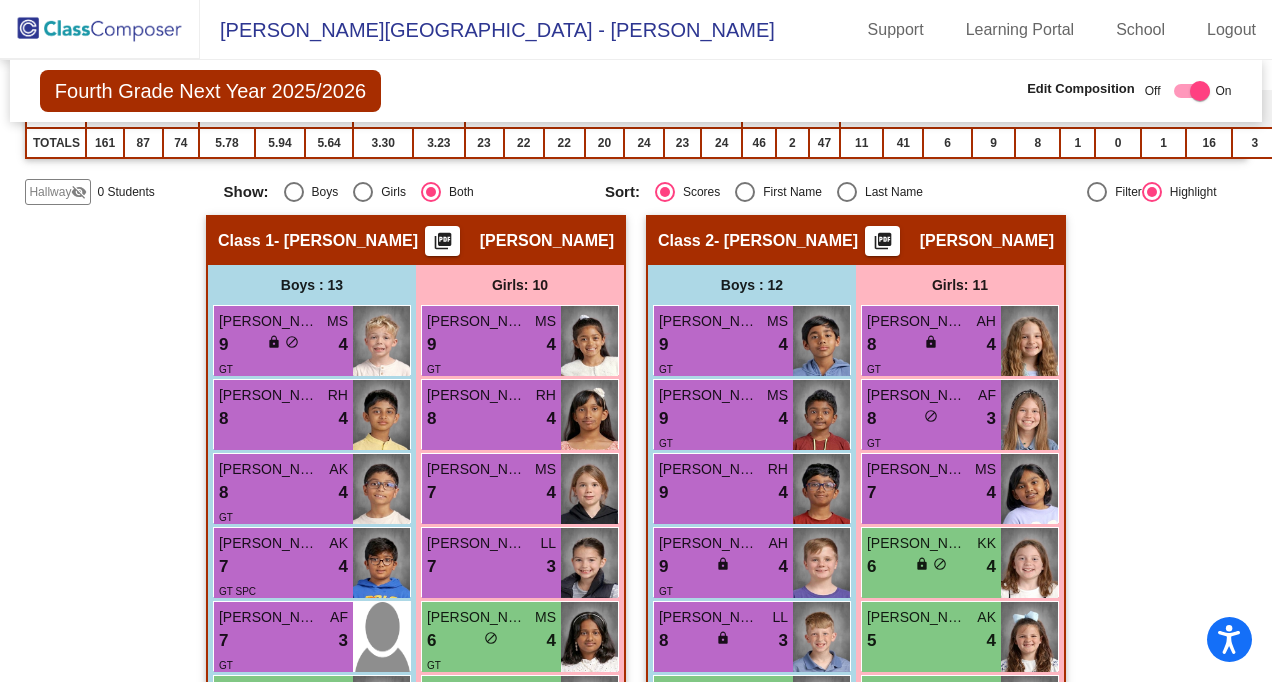 scroll, scrollTop: 600, scrollLeft: 0, axis: vertical 